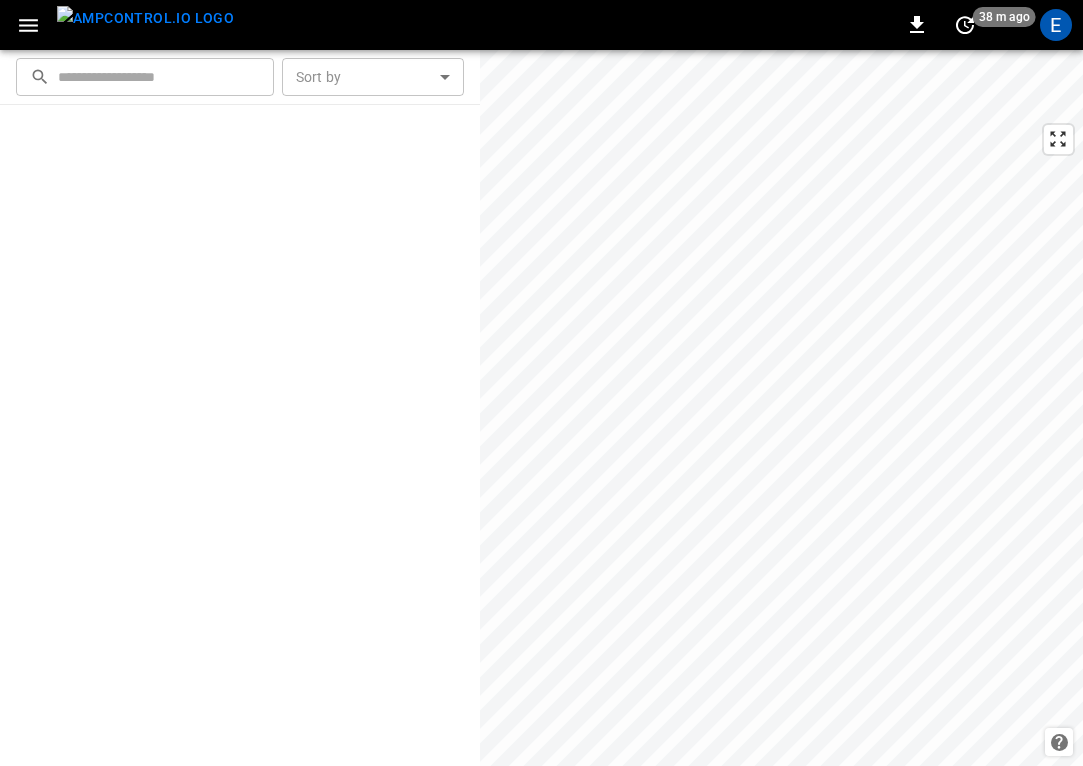 scroll, scrollTop: 0, scrollLeft: 0, axis: both 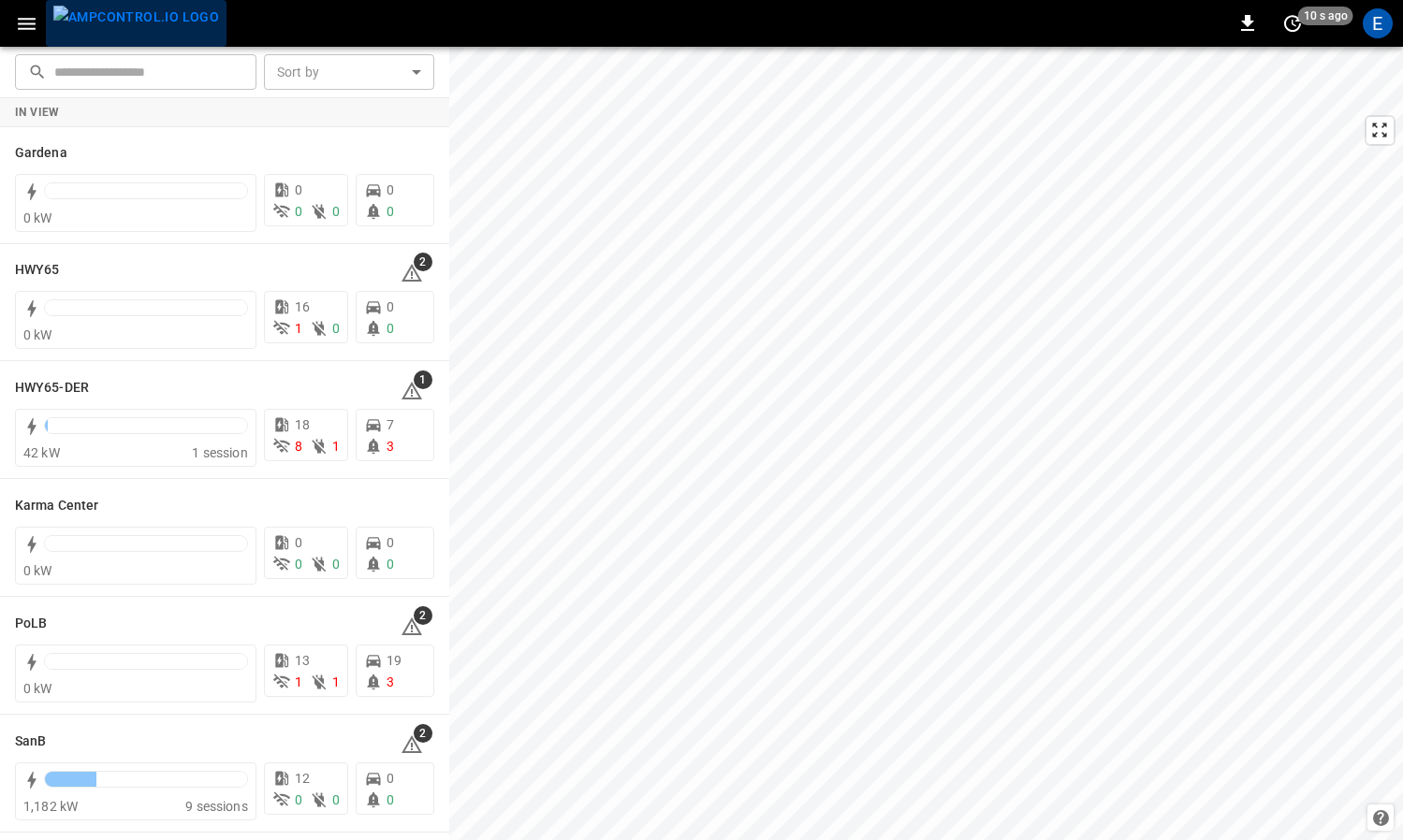 click at bounding box center (136, 17) 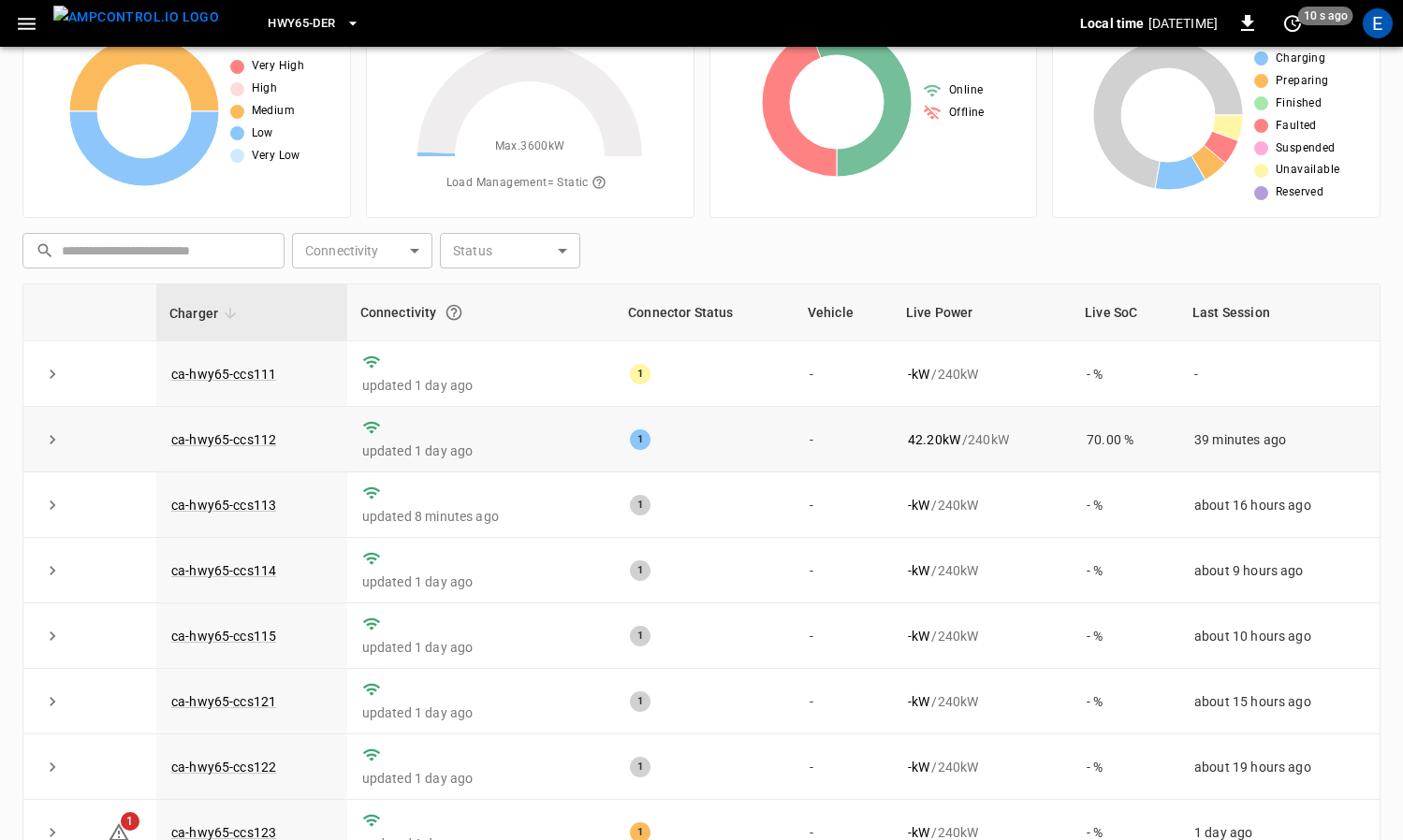 scroll, scrollTop: 194, scrollLeft: 0, axis: vertical 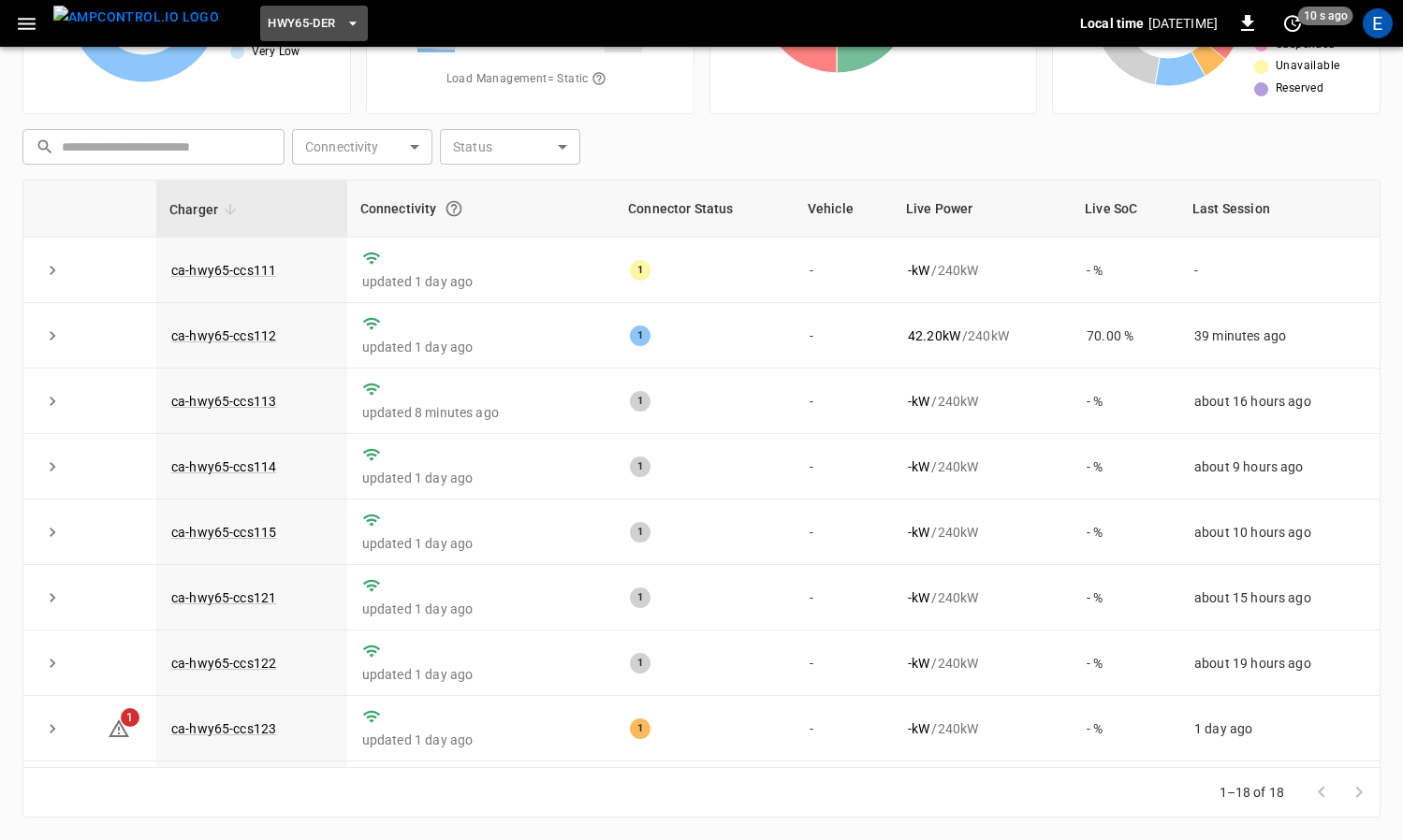 click on "HWY65-DER" at bounding box center [314, 23] 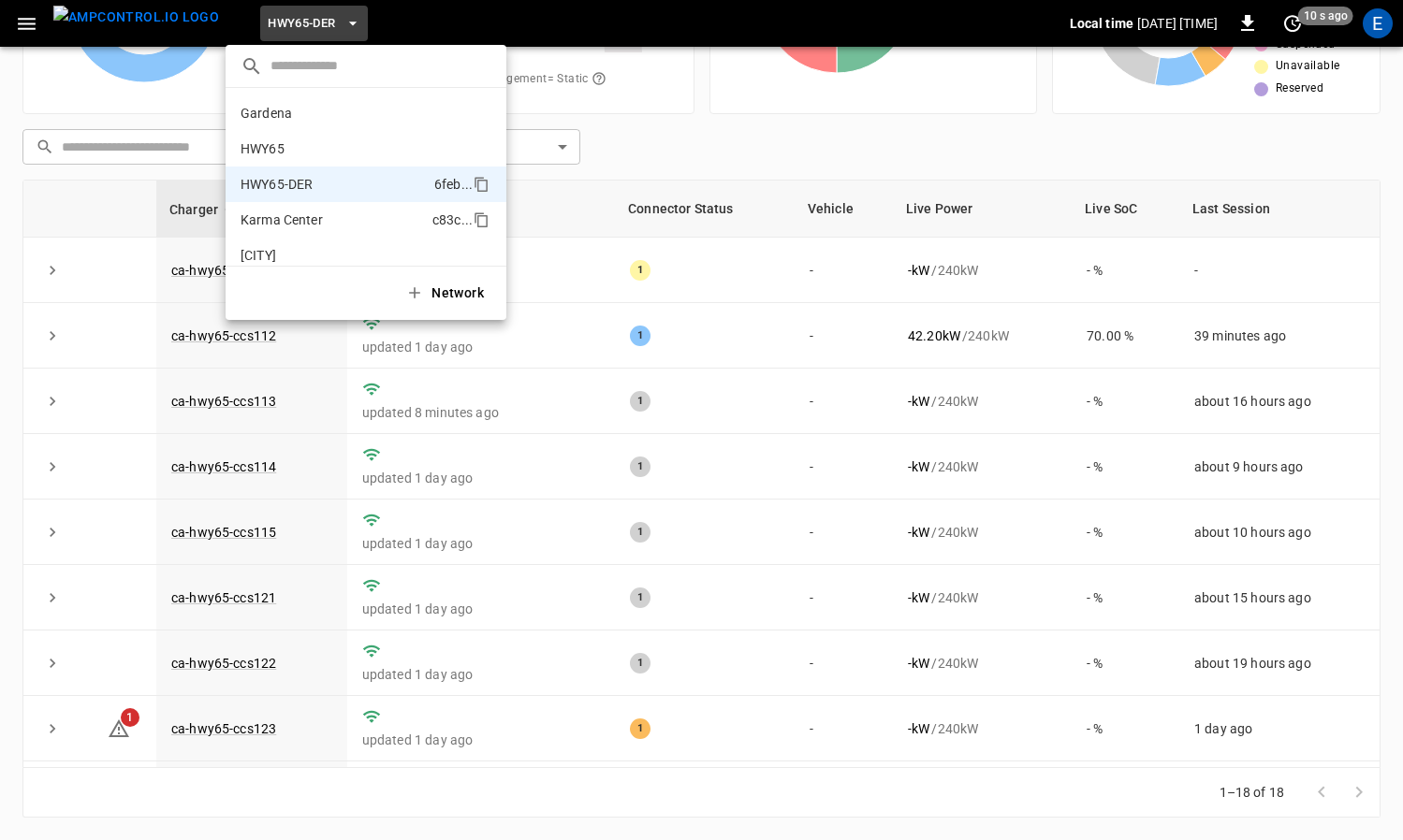 scroll, scrollTop: 65, scrollLeft: 0, axis: vertical 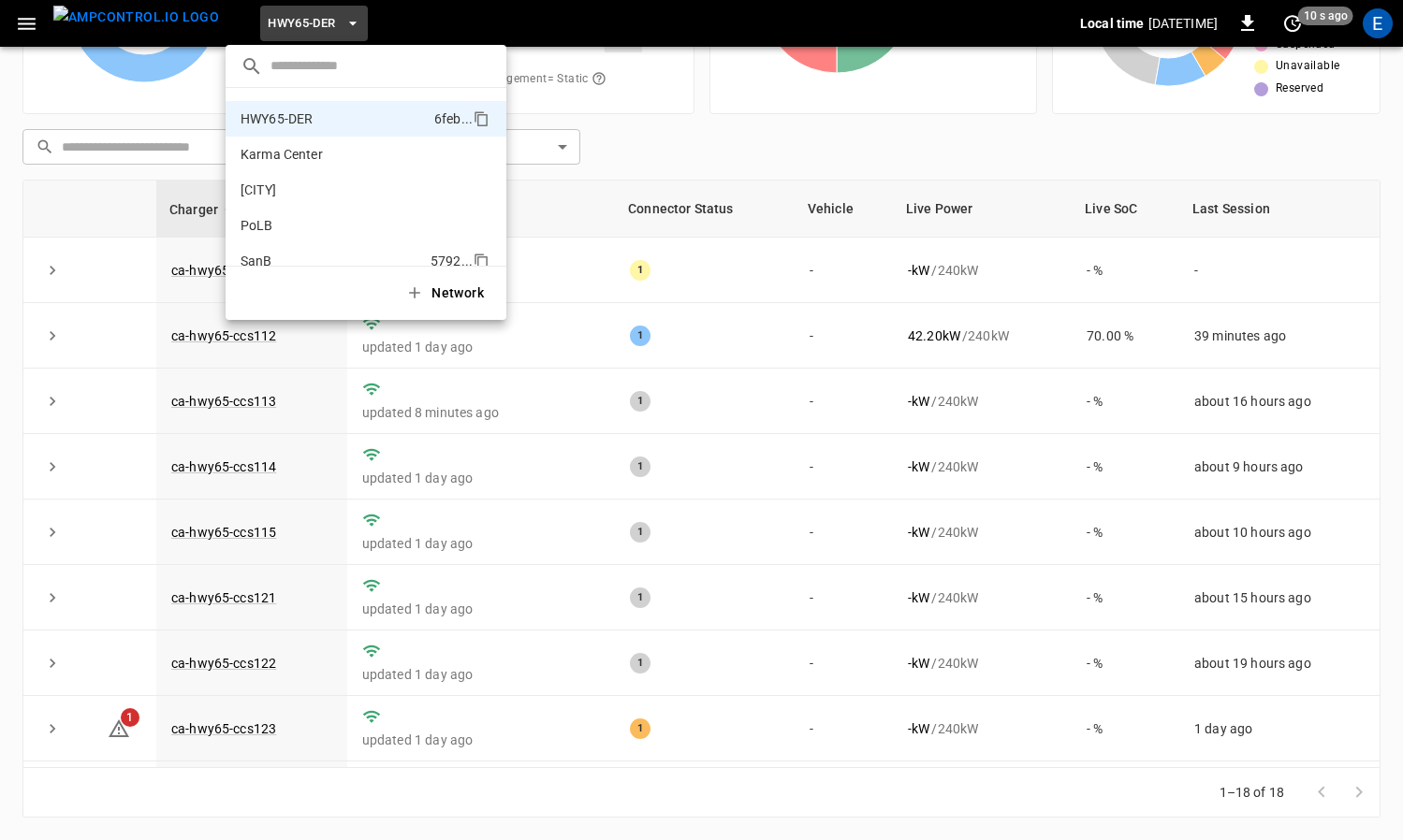 click on "SanB 5792 ..." at bounding box center [366, 261] 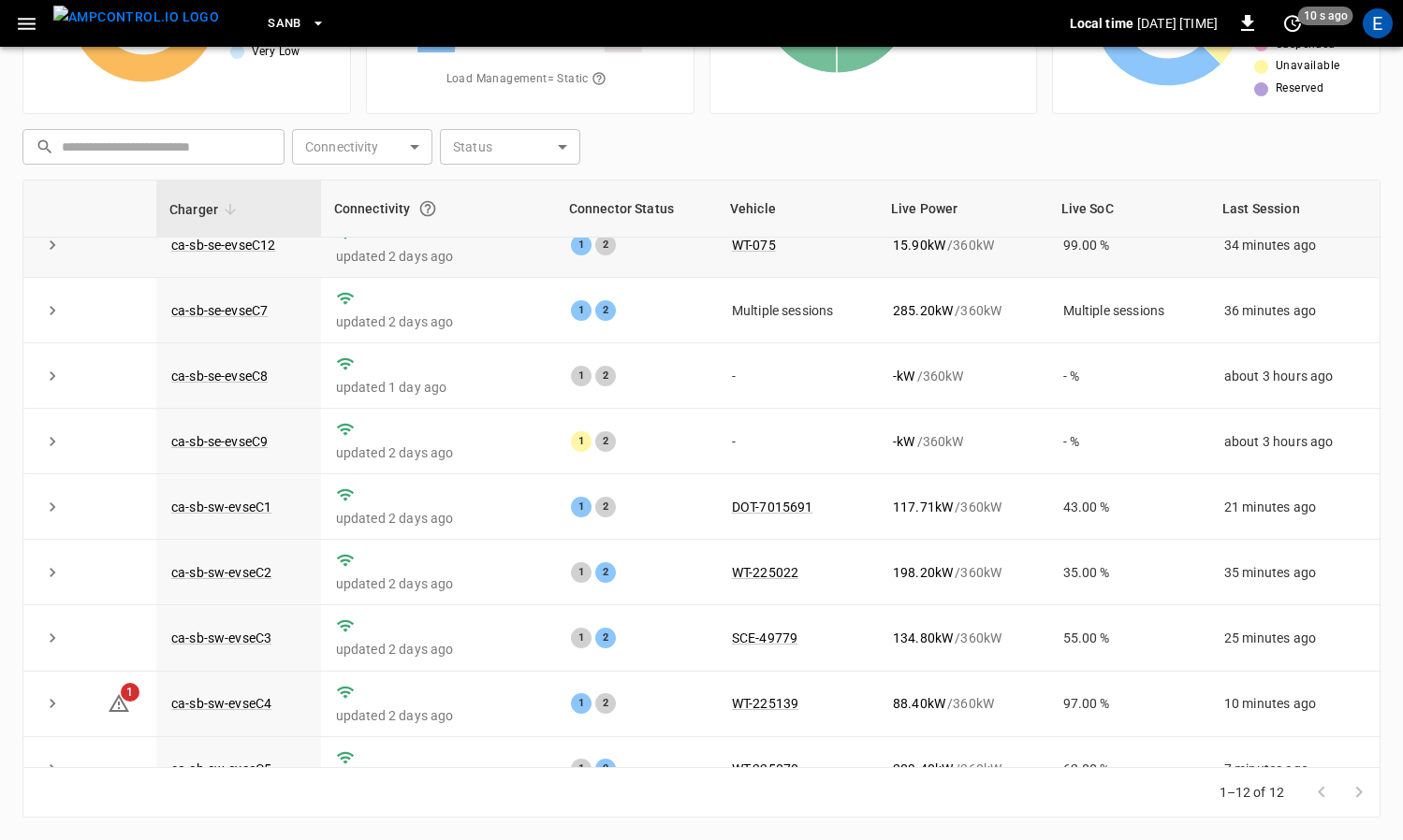 scroll, scrollTop: 256, scrollLeft: 0, axis: vertical 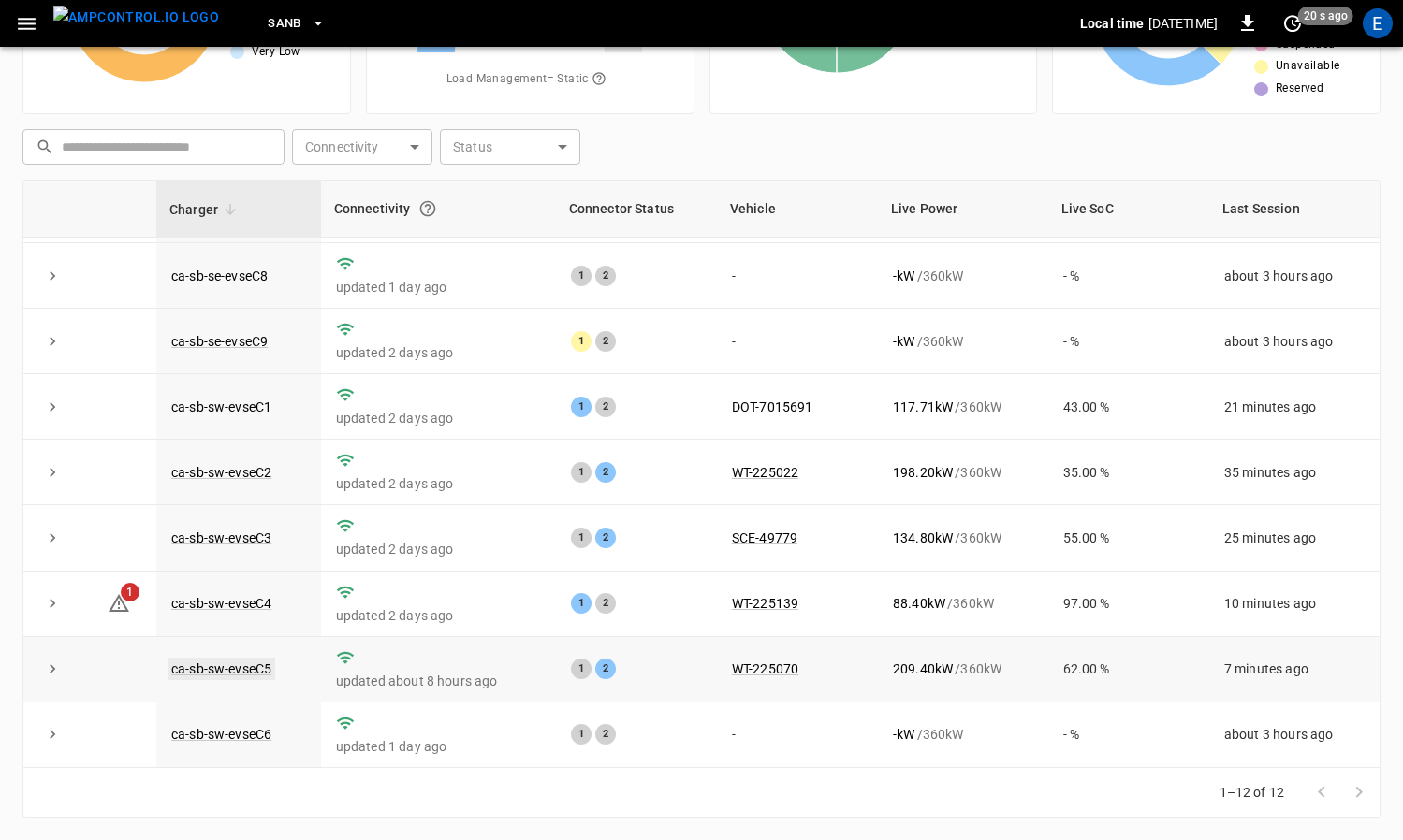 click on "ca-sb-sw-evseC5" at bounding box center (221, 669) 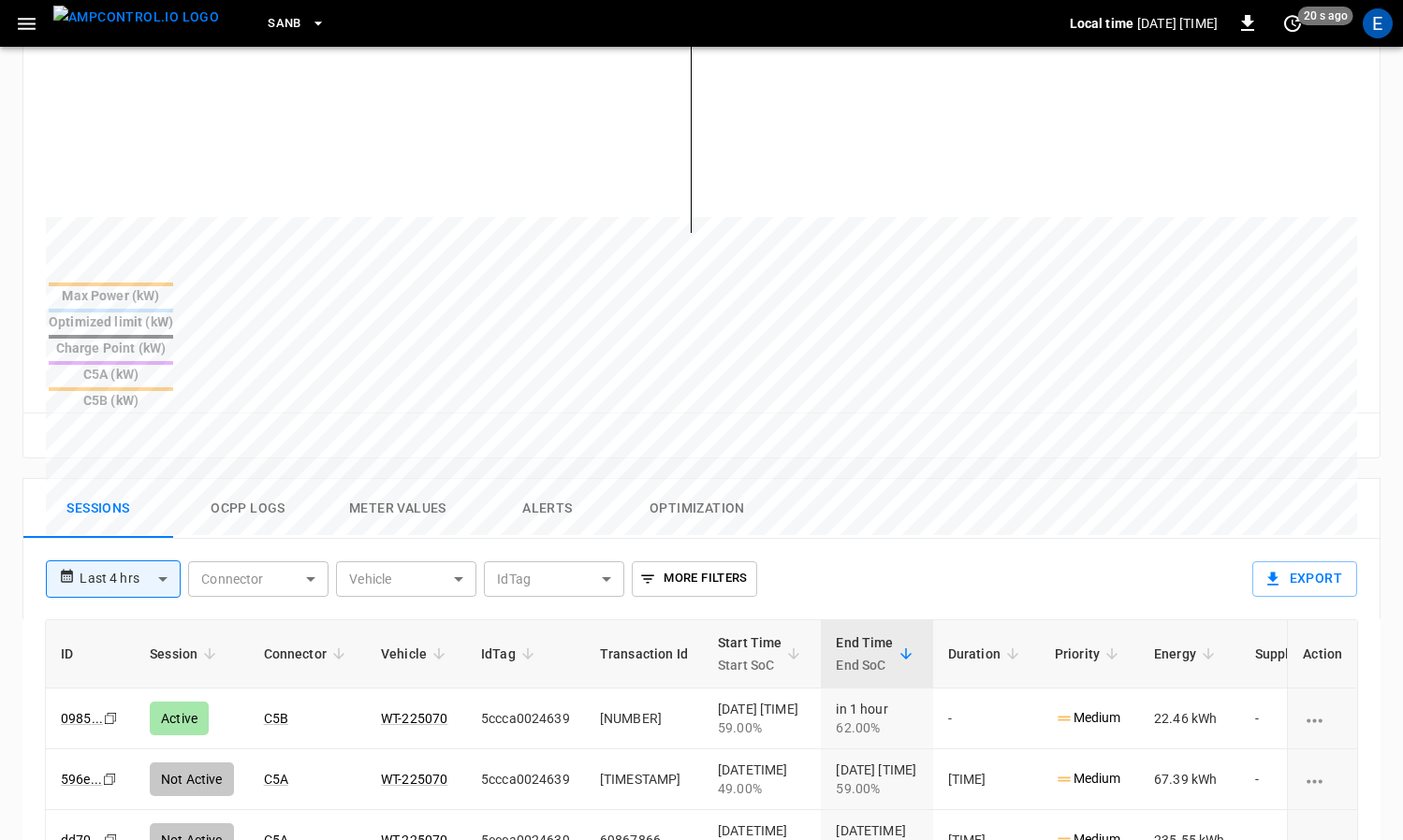 scroll, scrollTop: 660, scrollLeft: 0, axis: vertical 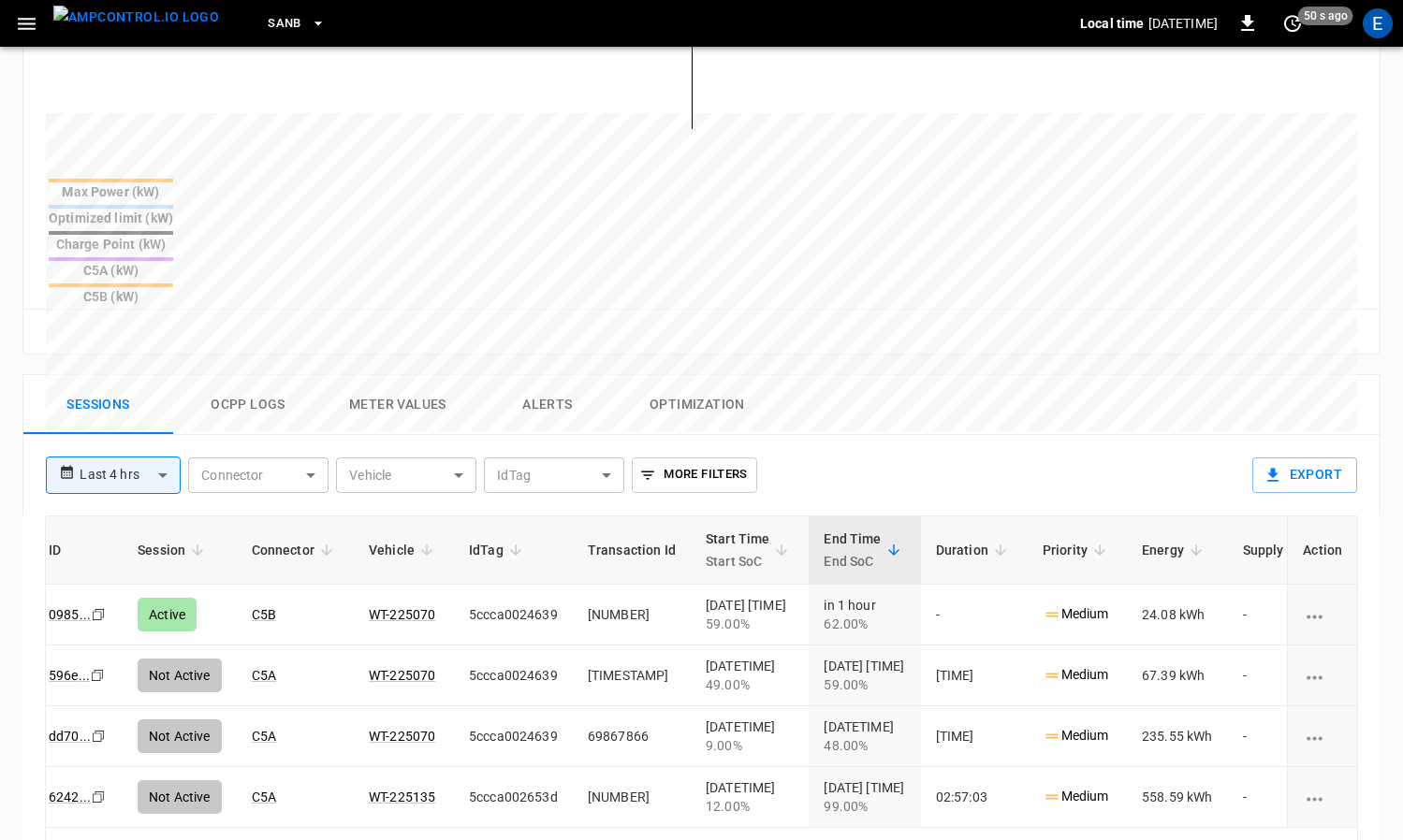 click at bounding box center [136, 17] 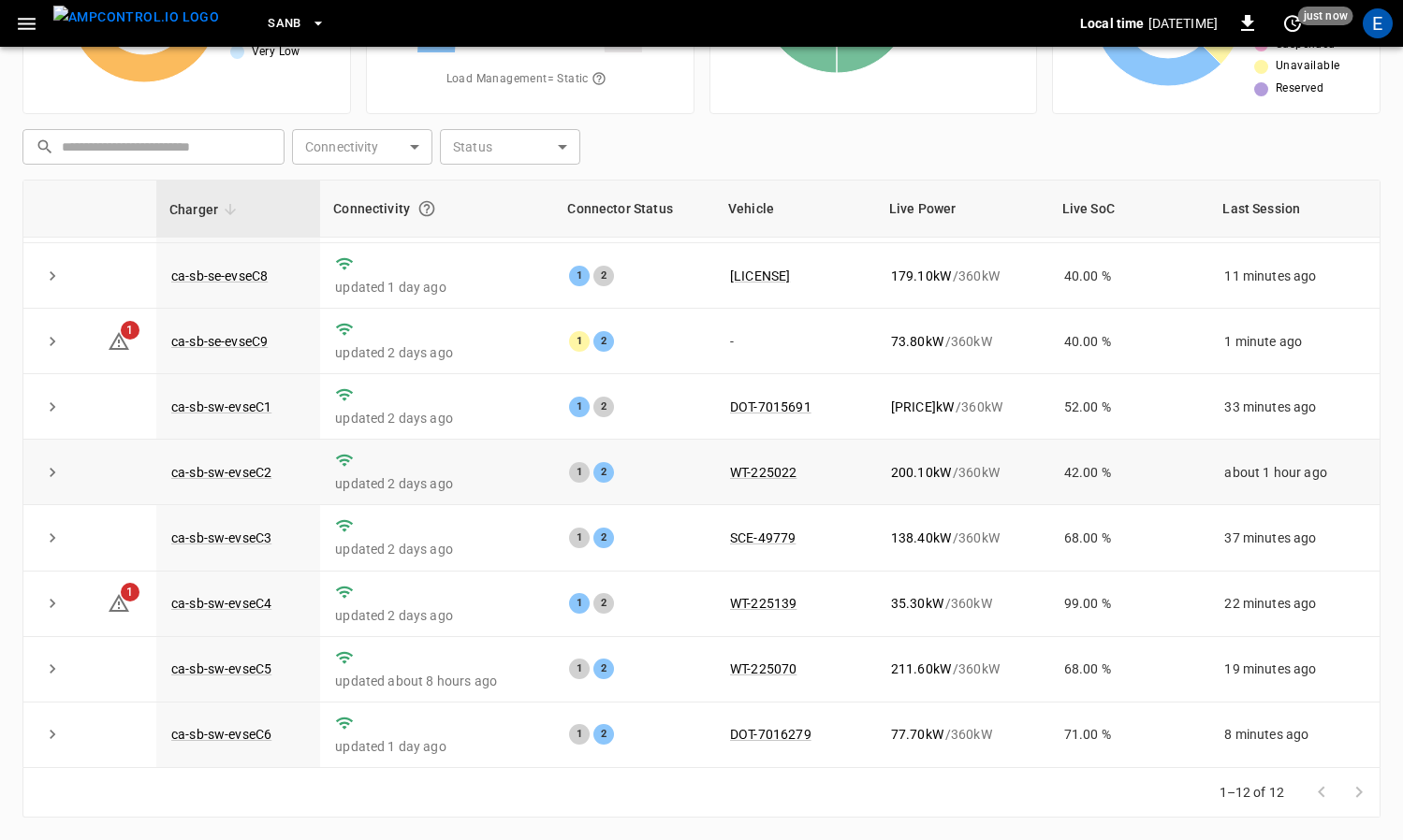 scroll, scrollTop: 129, scrollLeft: 0, axis: vertical 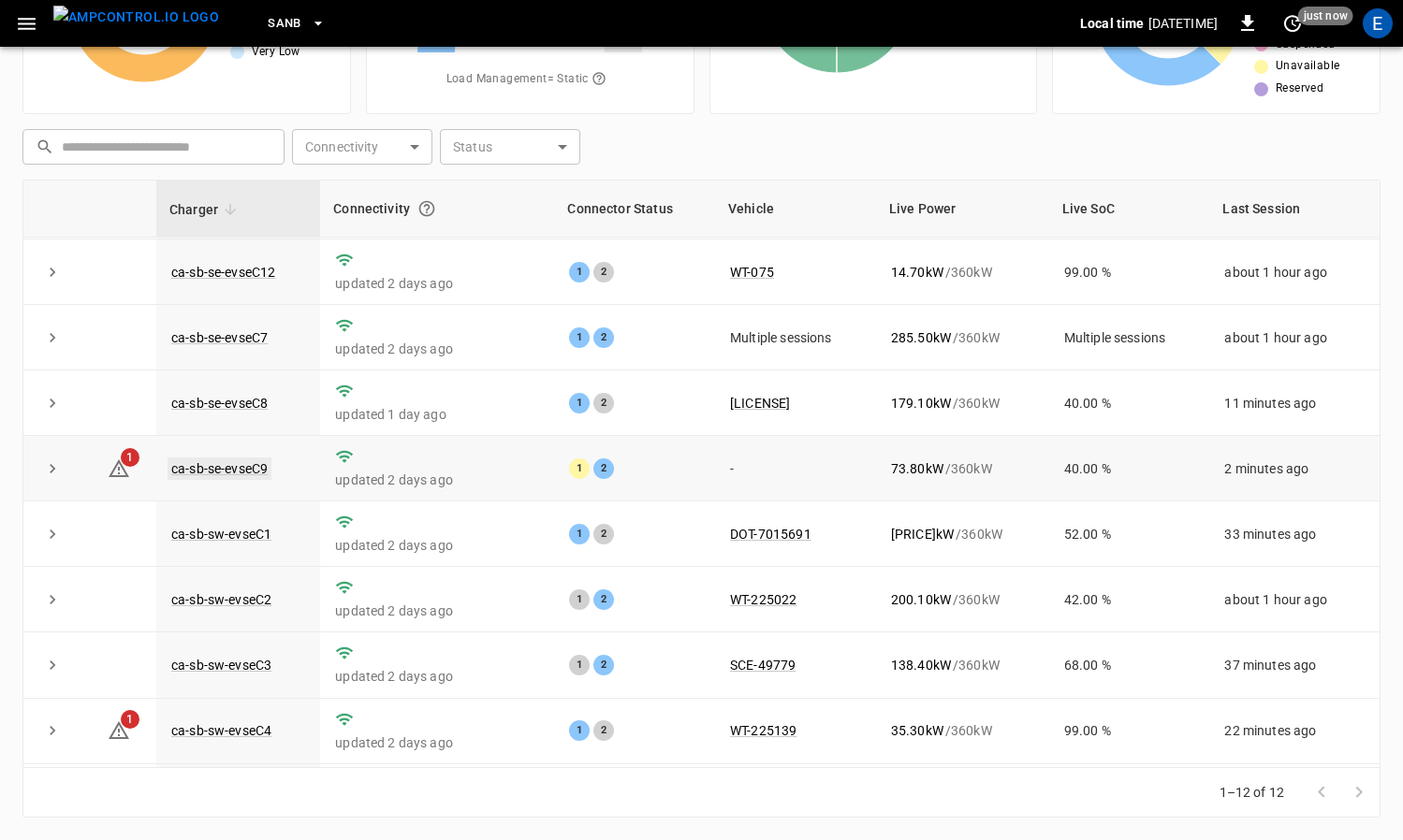 click on "ca-sb-se-evseC9" at bounding box center [219, 469] 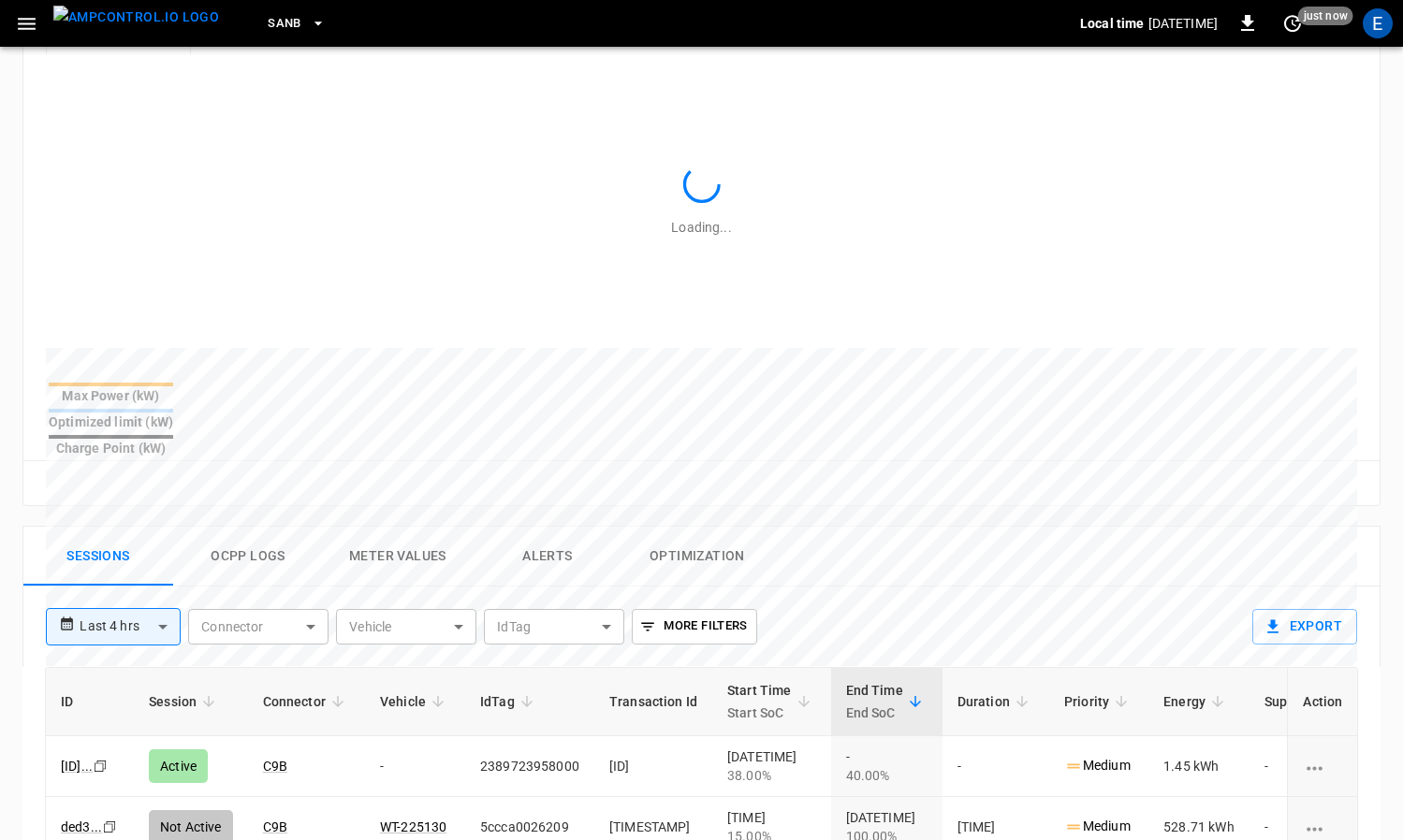scroll, scrollTop: 519, scrollLeft: 0, axis: vertical 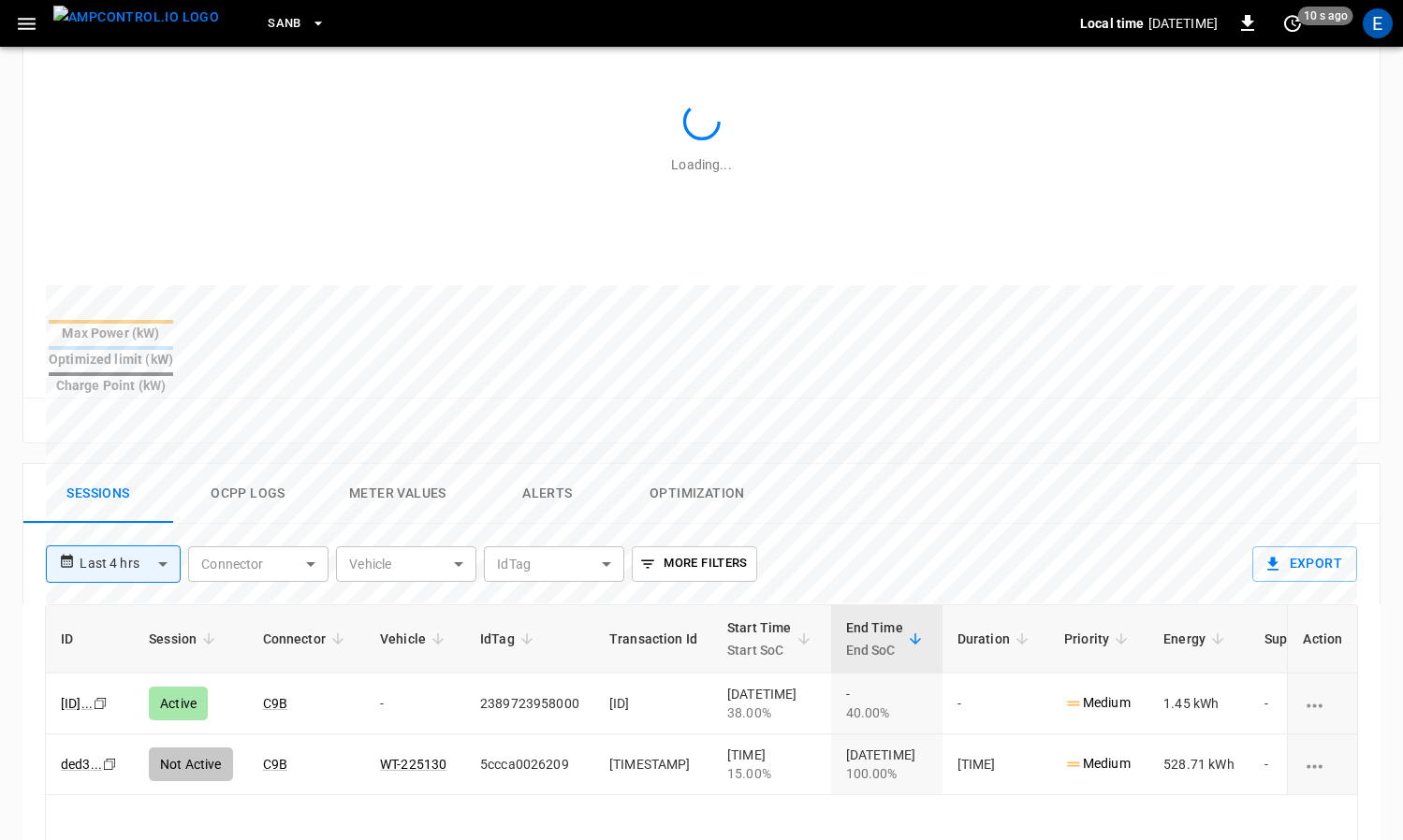 click at bounding box center [136, 17] 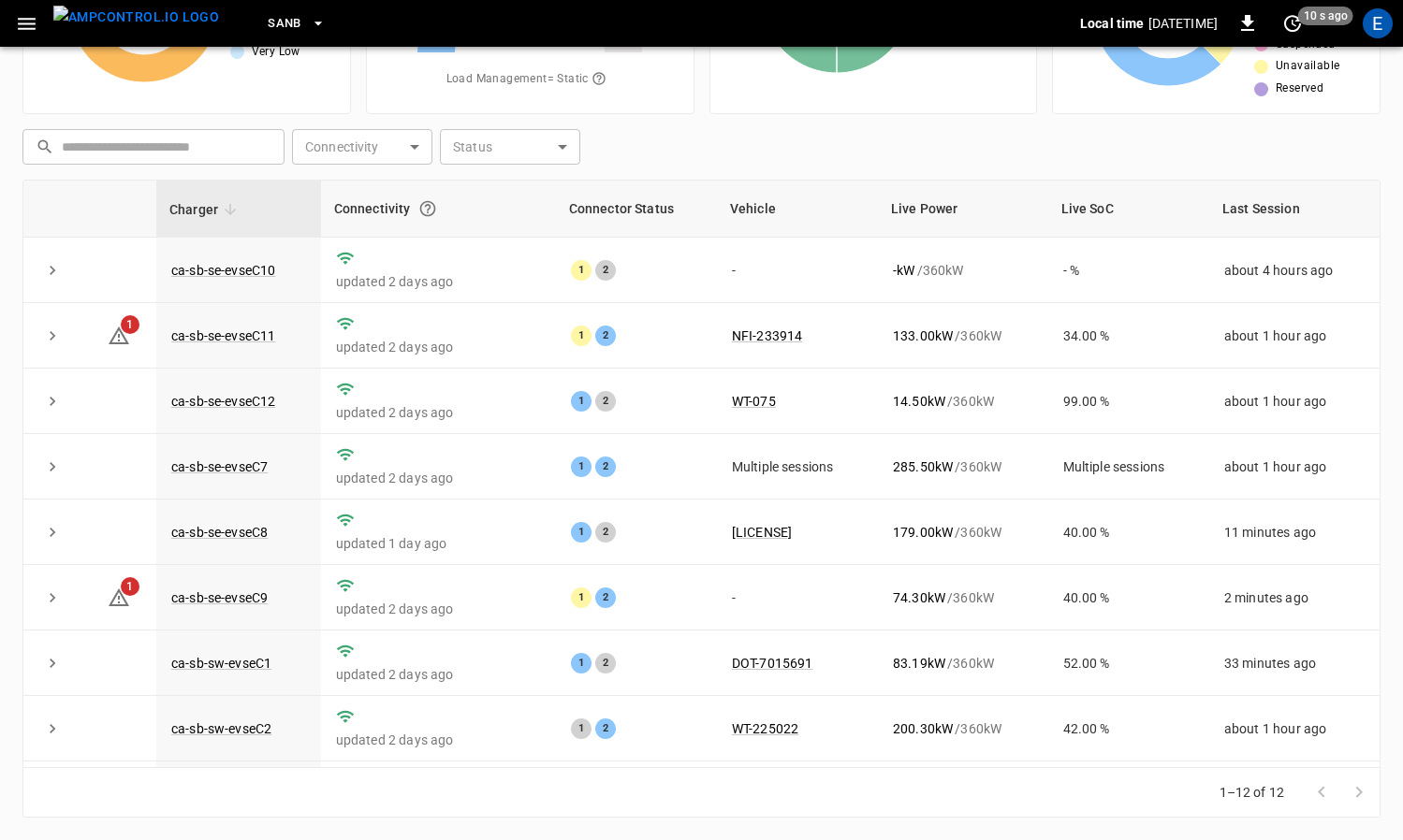 scroll, scrollTop: 0, scrollLeft: 0, axis: both 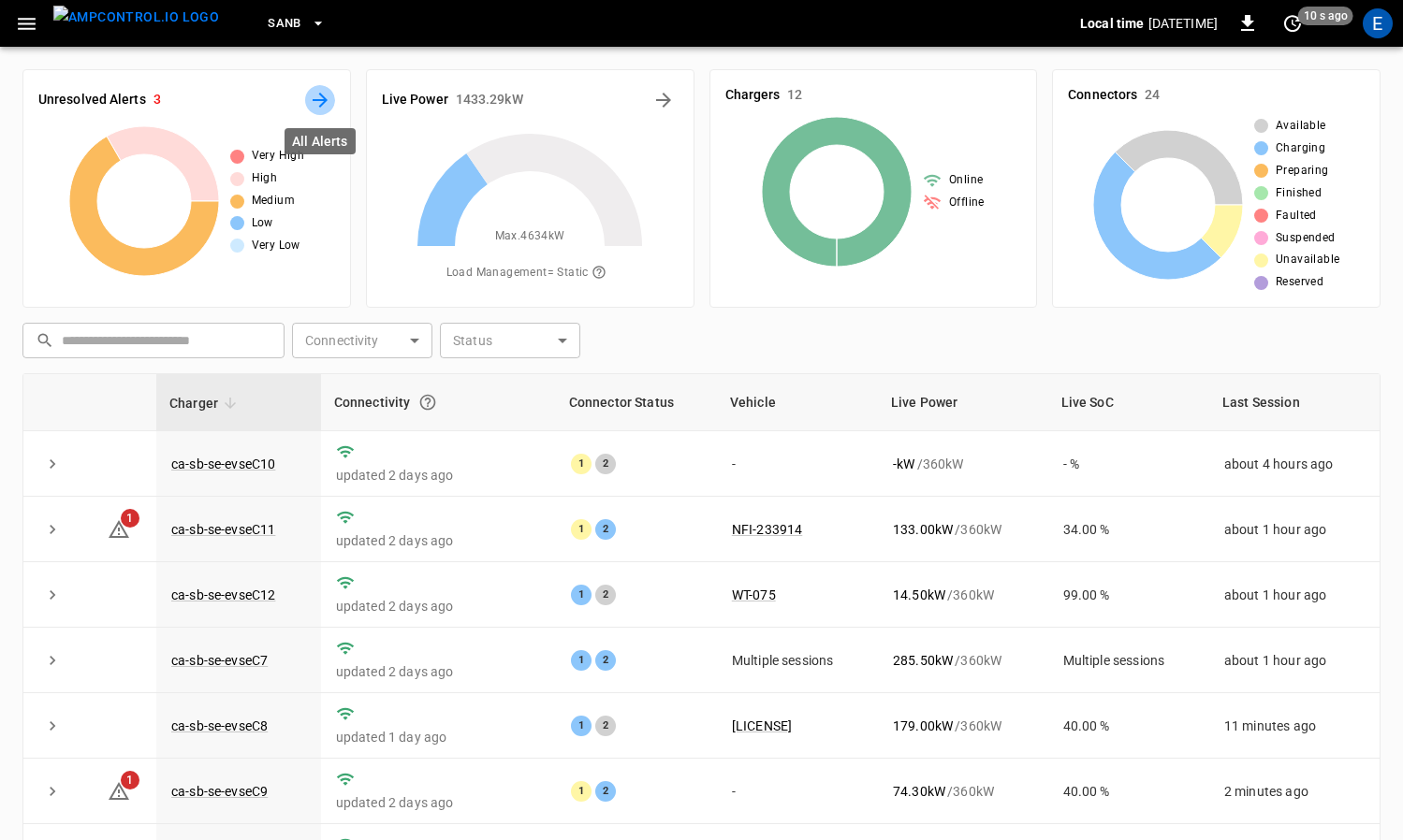 click 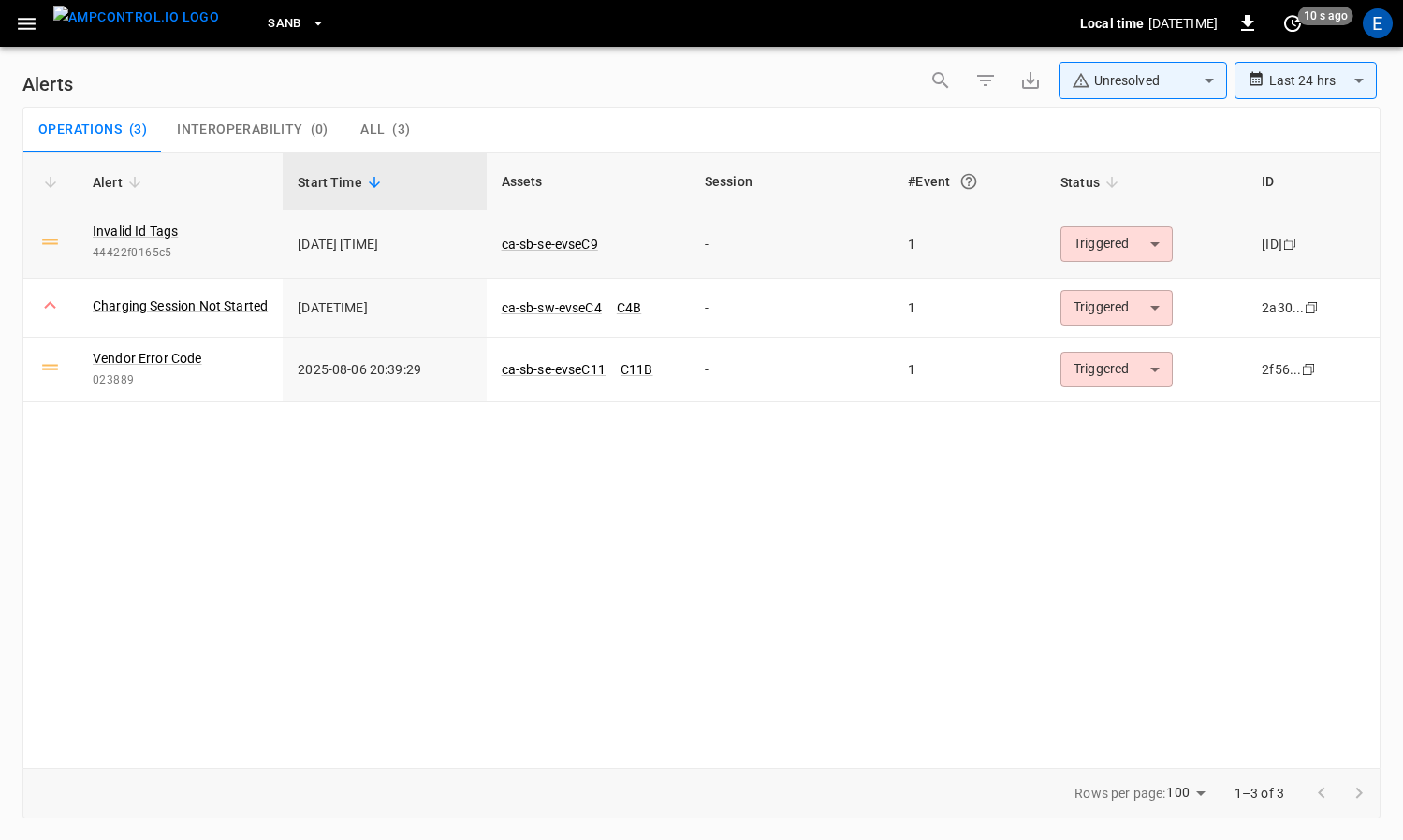 click on "**********" at bounding box center (701, 416) 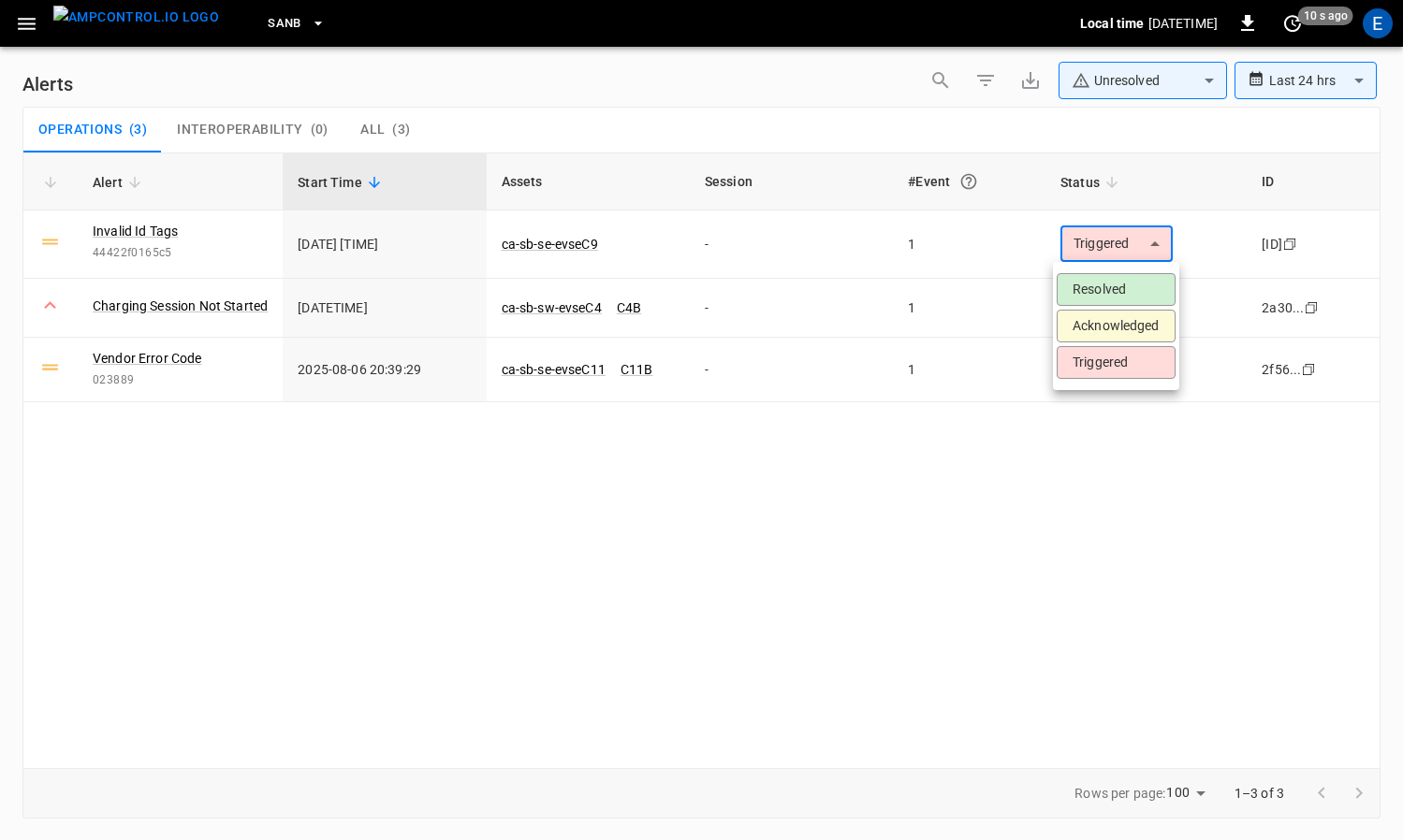 click on "Acknowledged" at bounding box center [1116, 326] 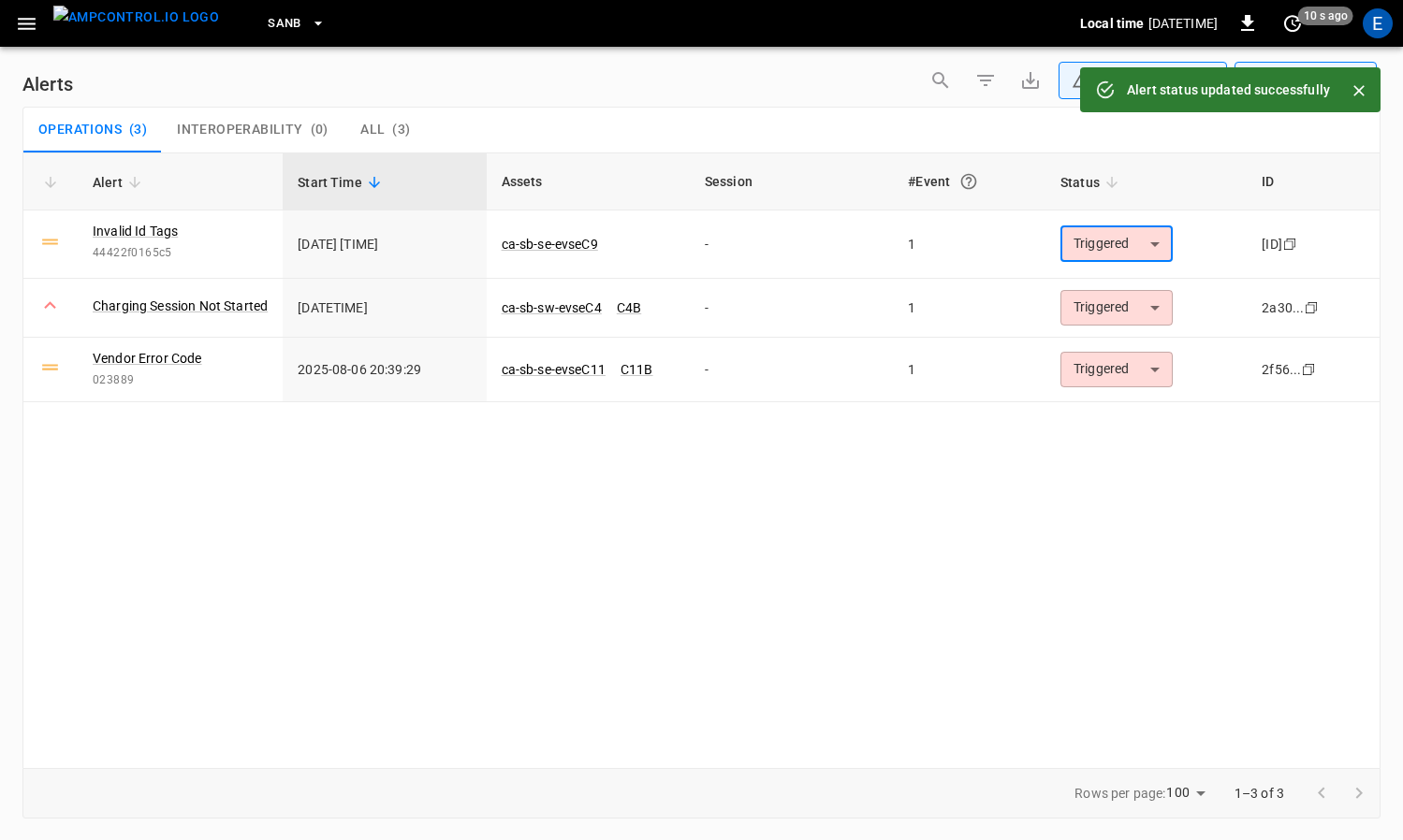 type on "**********" 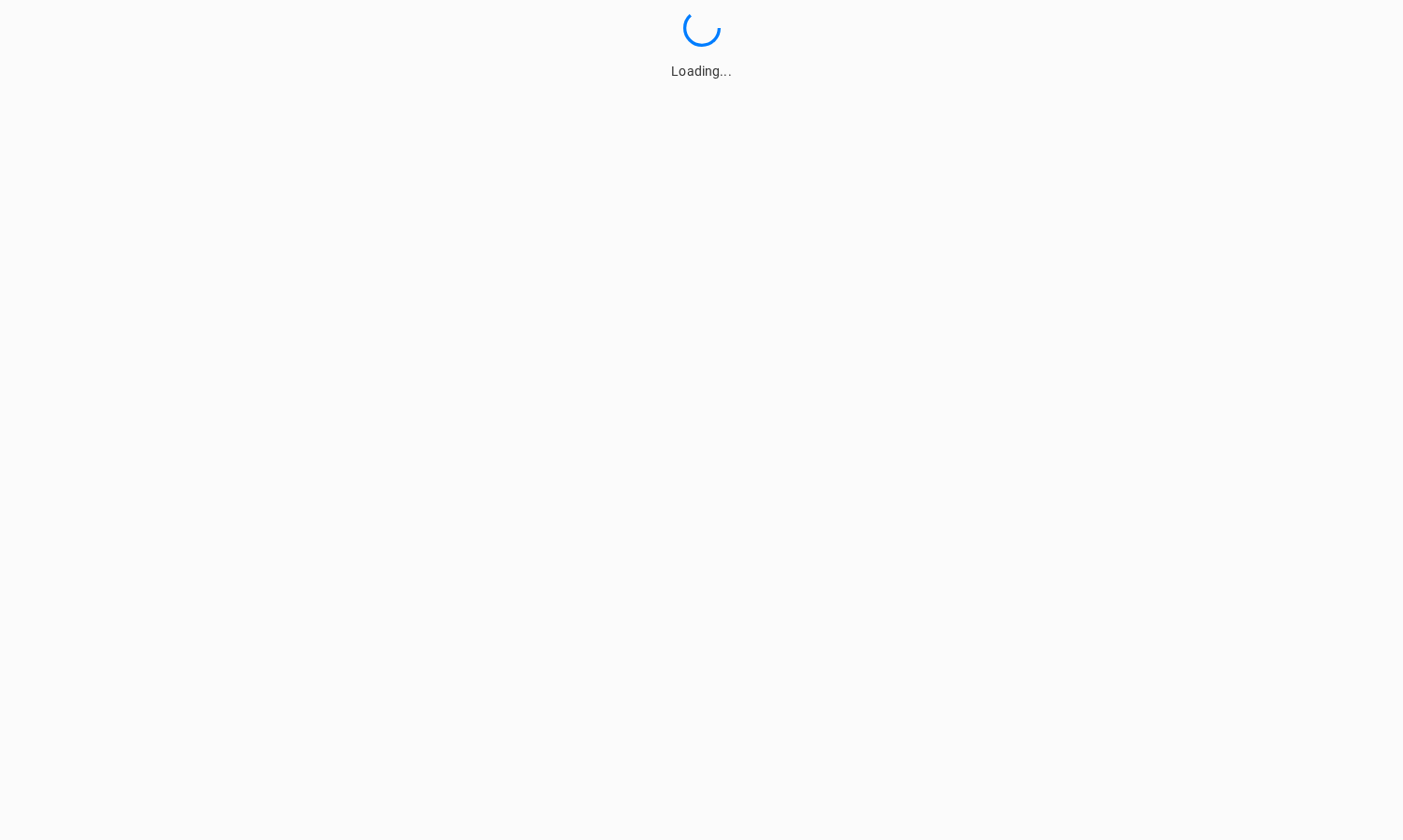 scroll, scrollTop: 0, scrollLeft: 0, axis: both 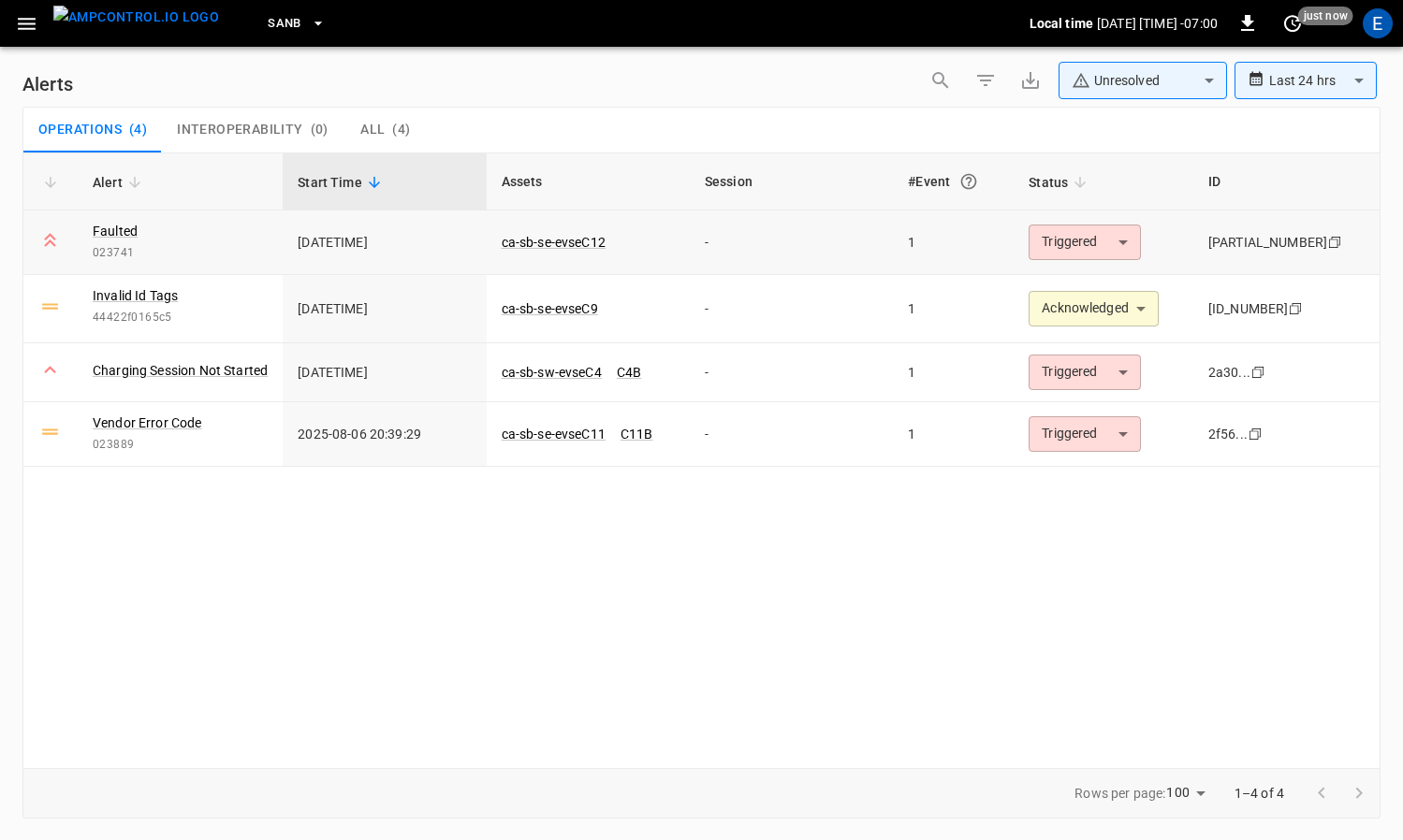 click on "**********" at bounding box center (701, 416) 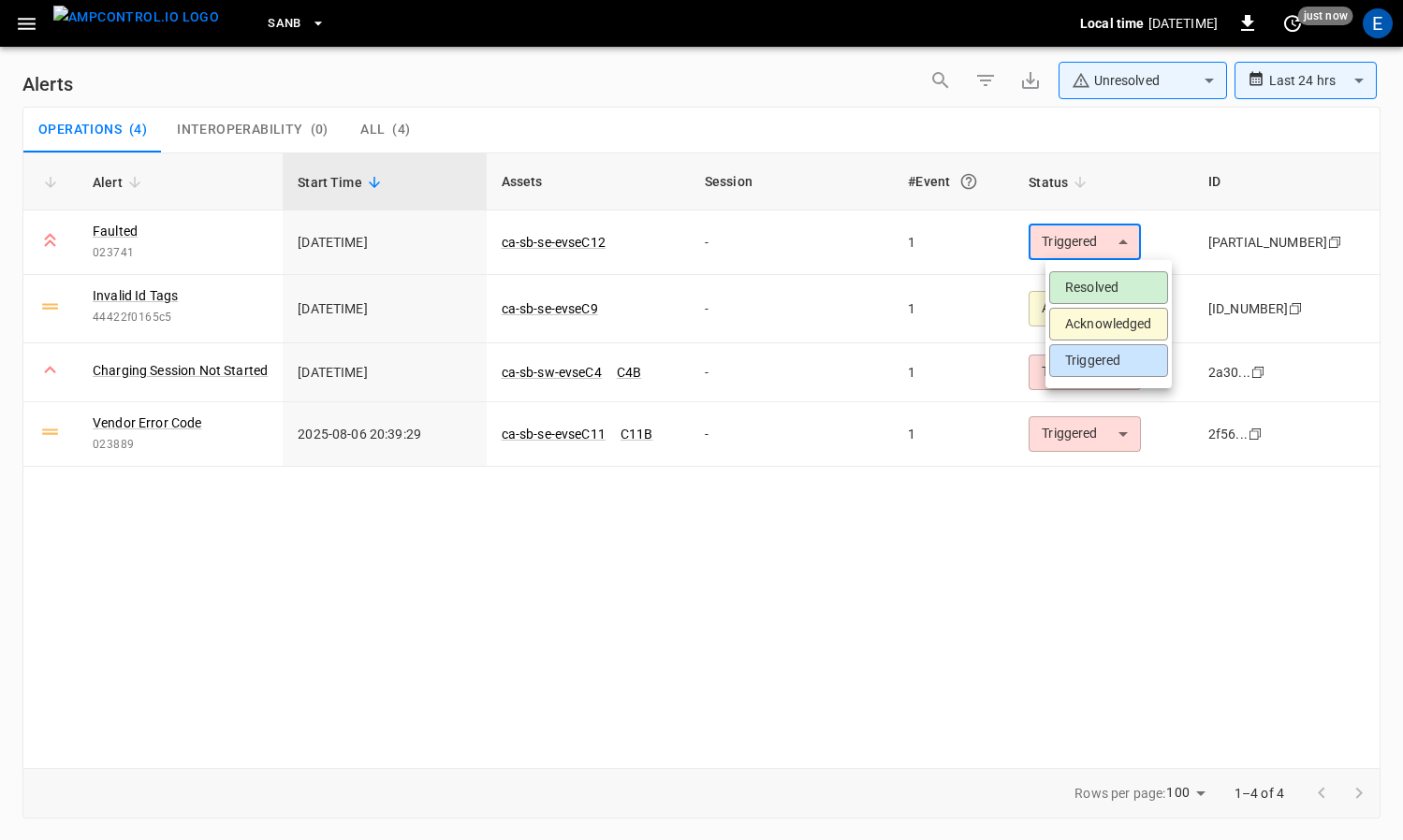 click on "Acknowledged" at bounding box center [1108, 324] 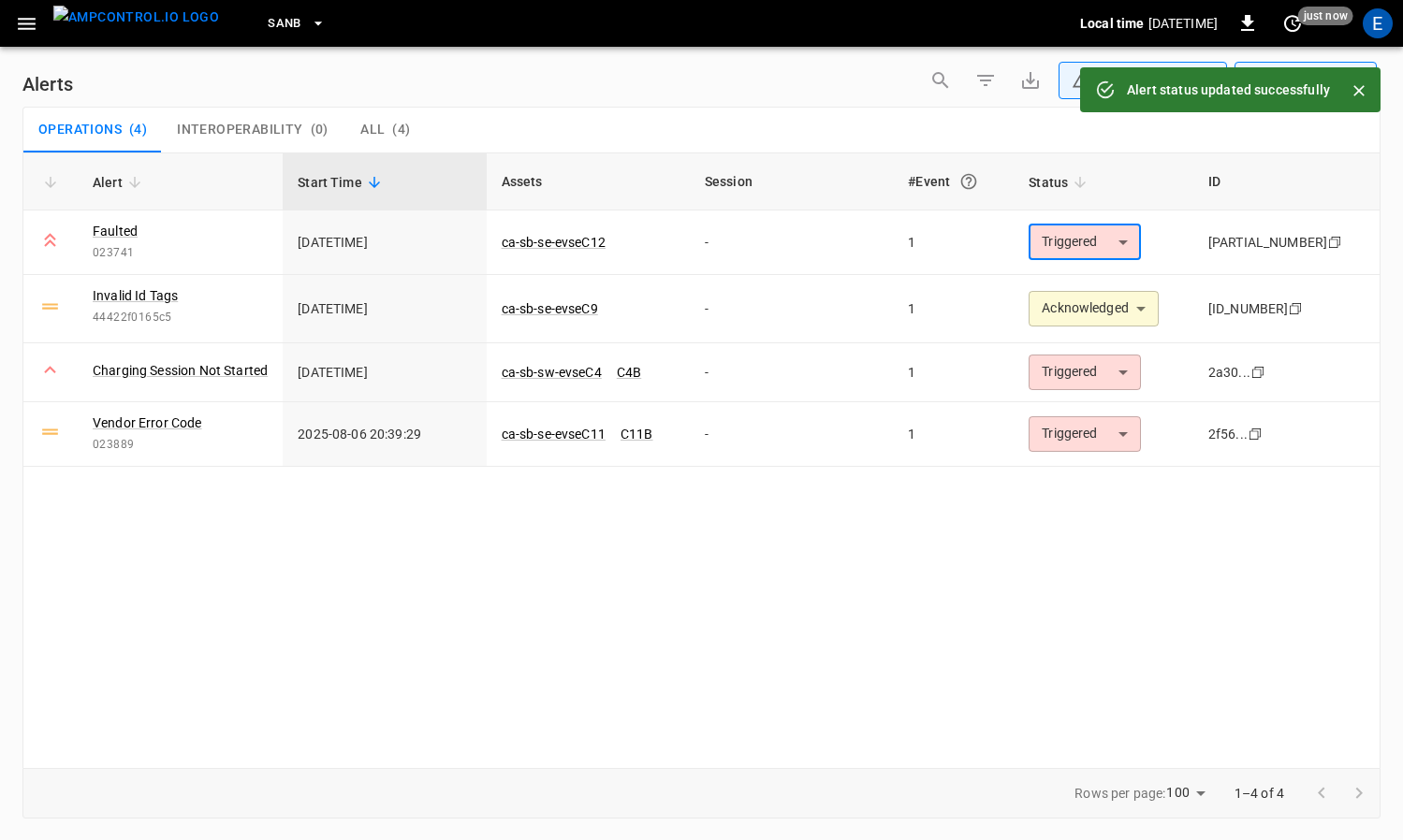 type on "**********" 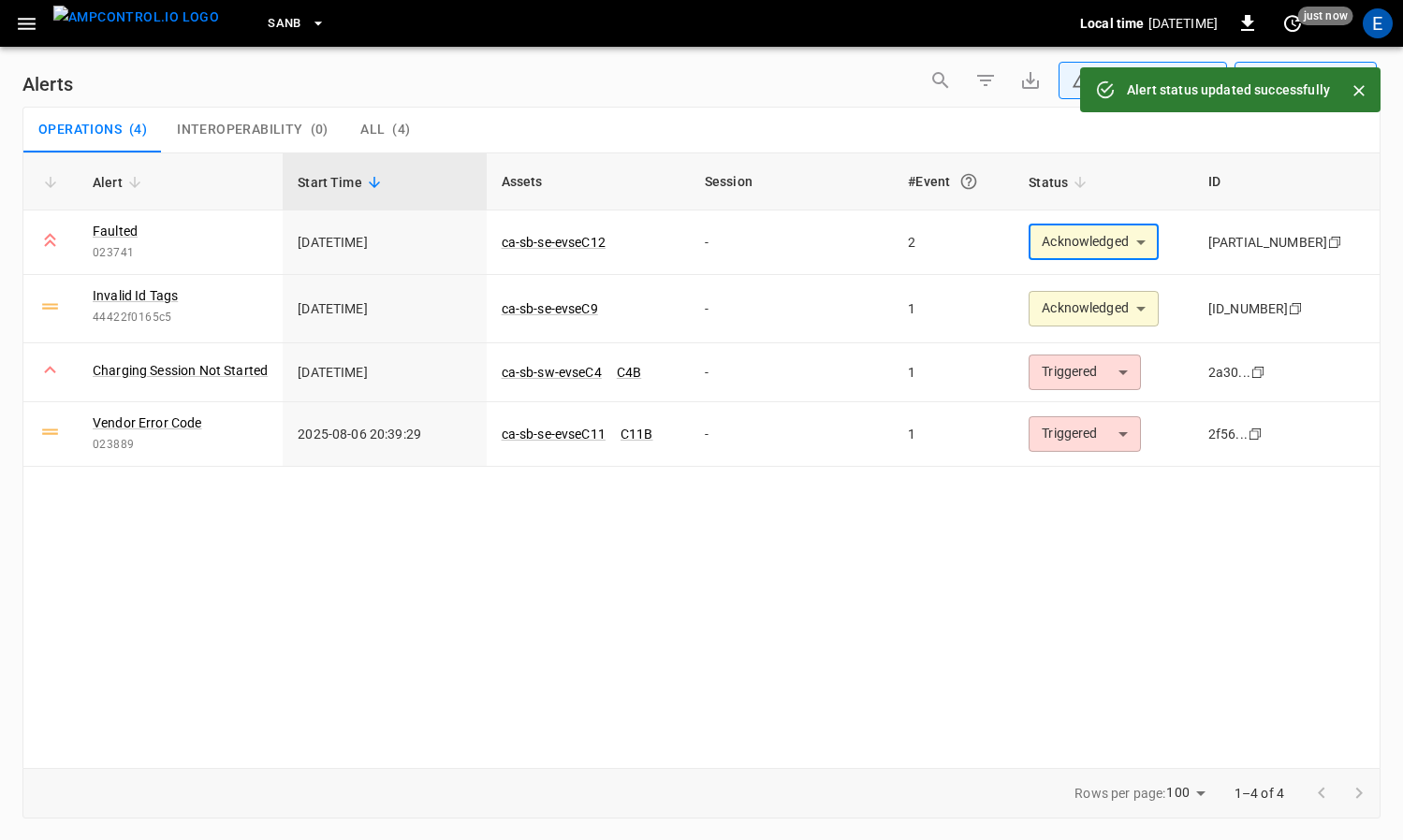 click at bounding box center [136, 17] 